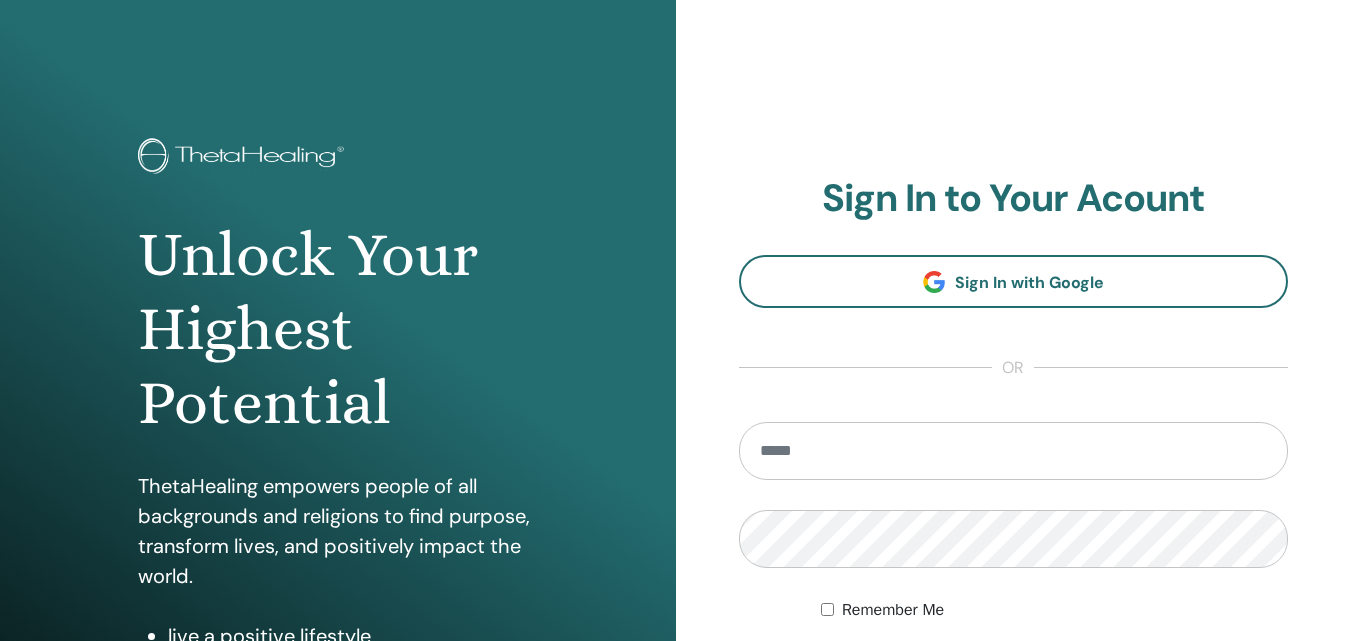 scroll, scrollTop: 0, scrollLeft: 0, axis: both 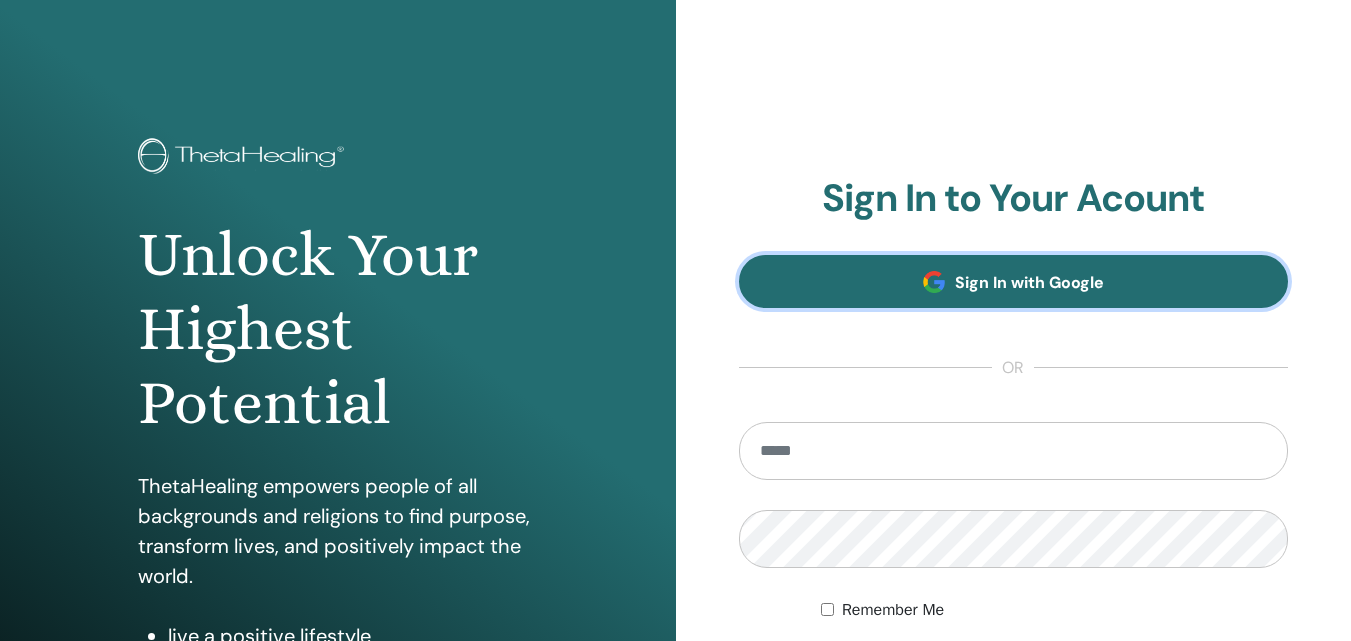 click on "Sign In with Google" at bounding box center (1029, 282) 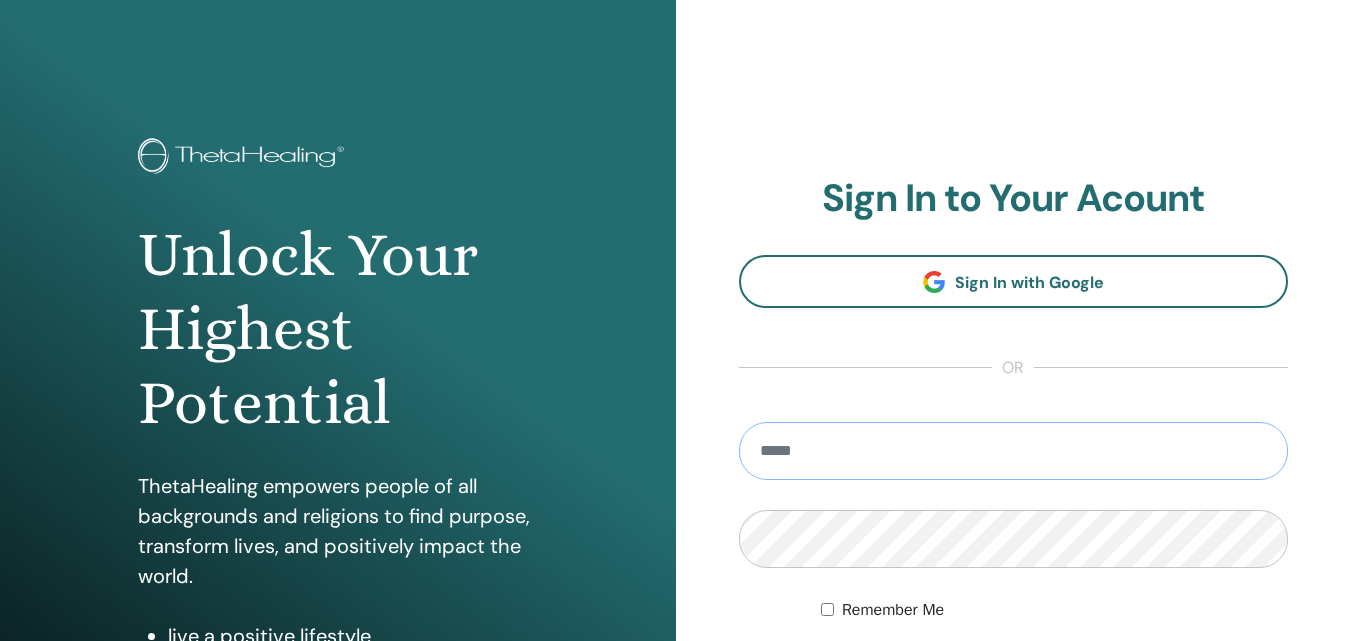 click at bounding box center (1014, 451) 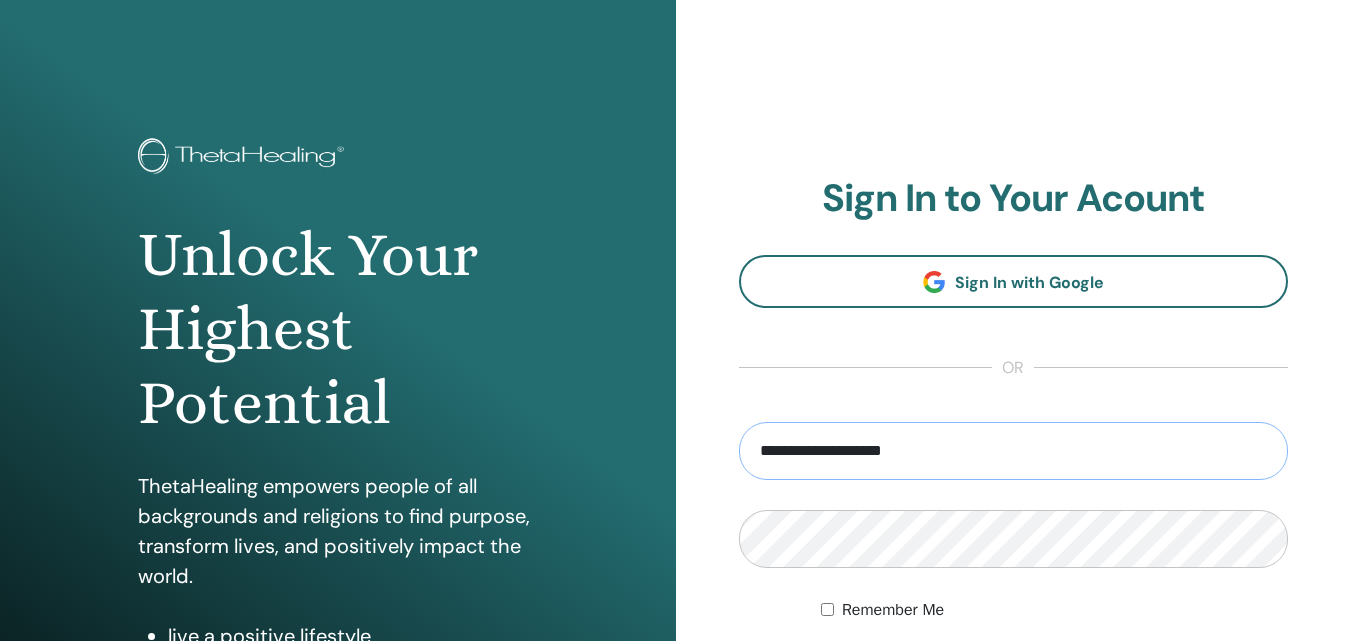 click on "**********" at bounding box center [1014, 451] 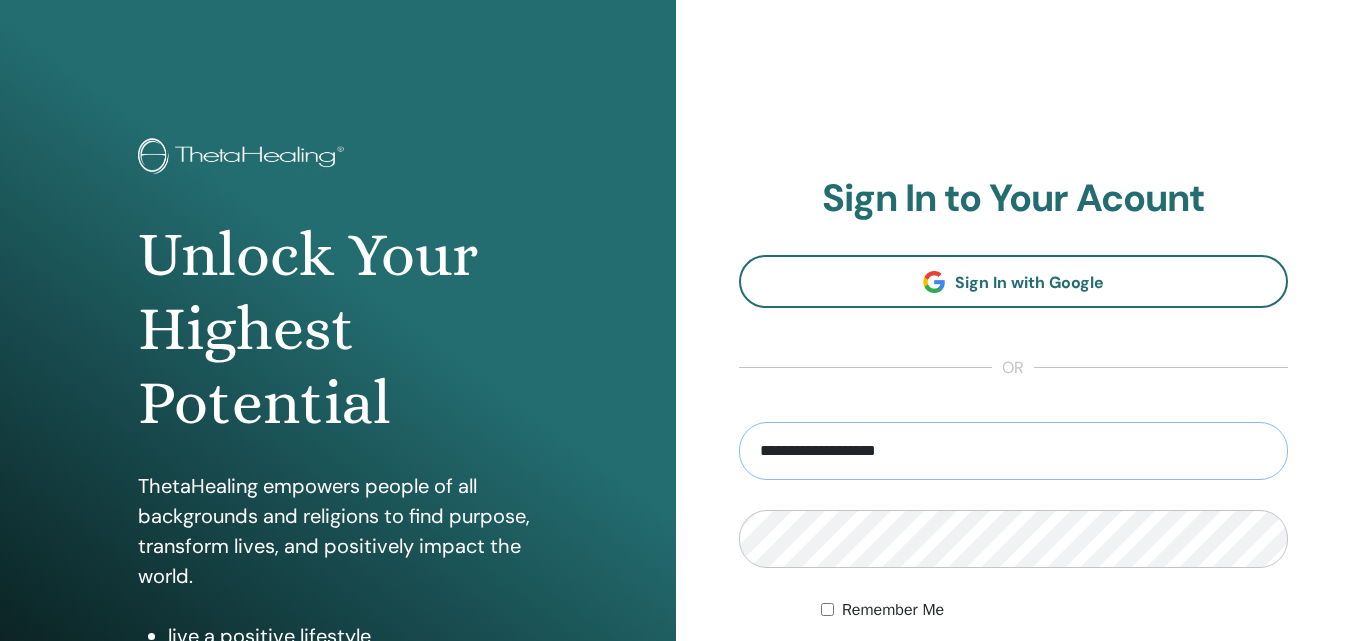 type on "**********" 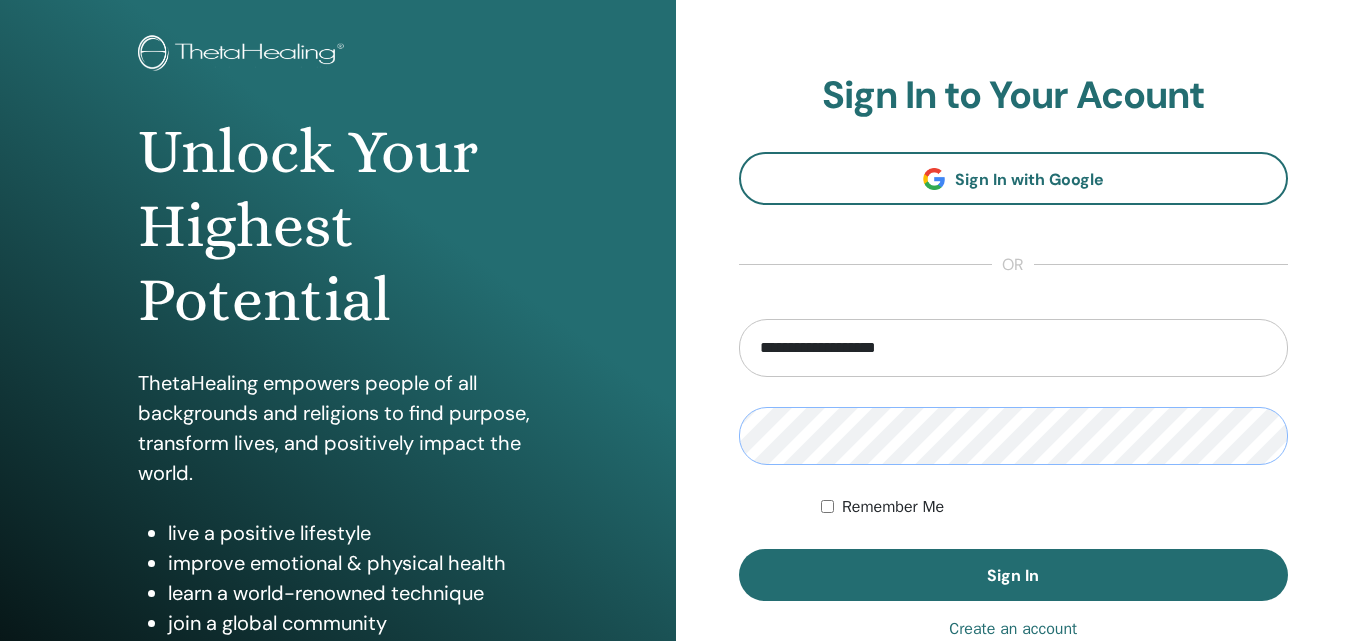 scroll, scrollTop: 200, scrollLeft: 0, axis: vertical 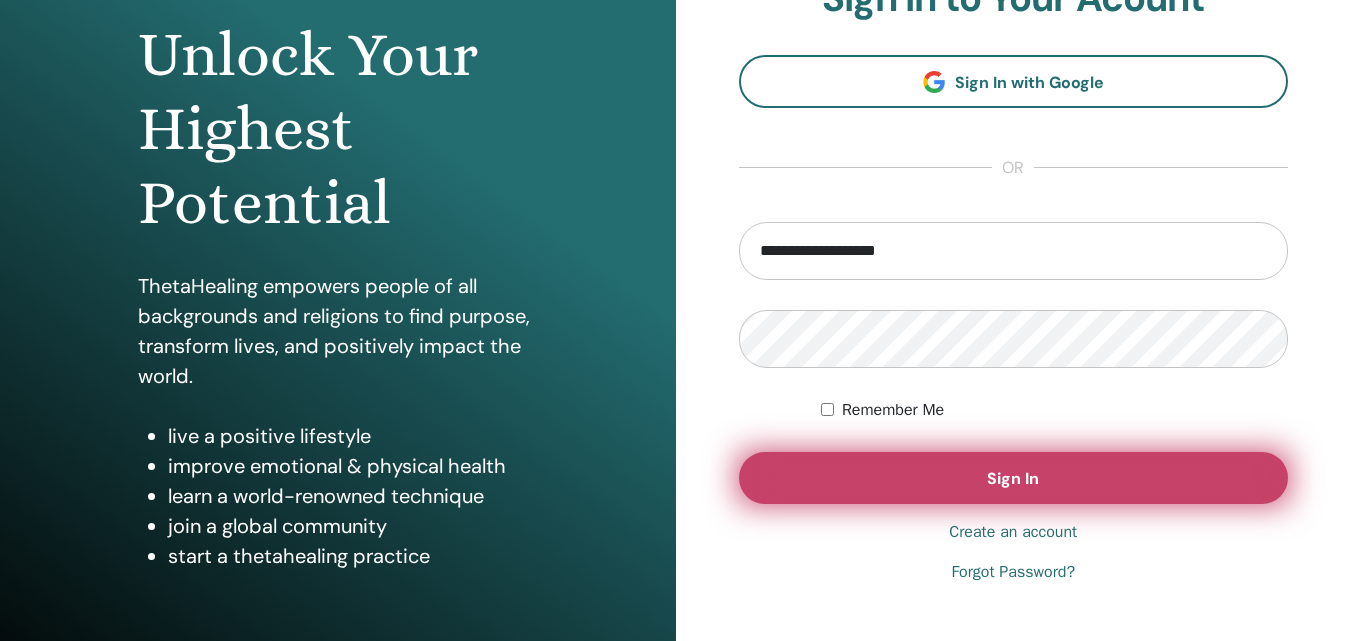 click on "Sign In" at bounding box center (1014, 478) 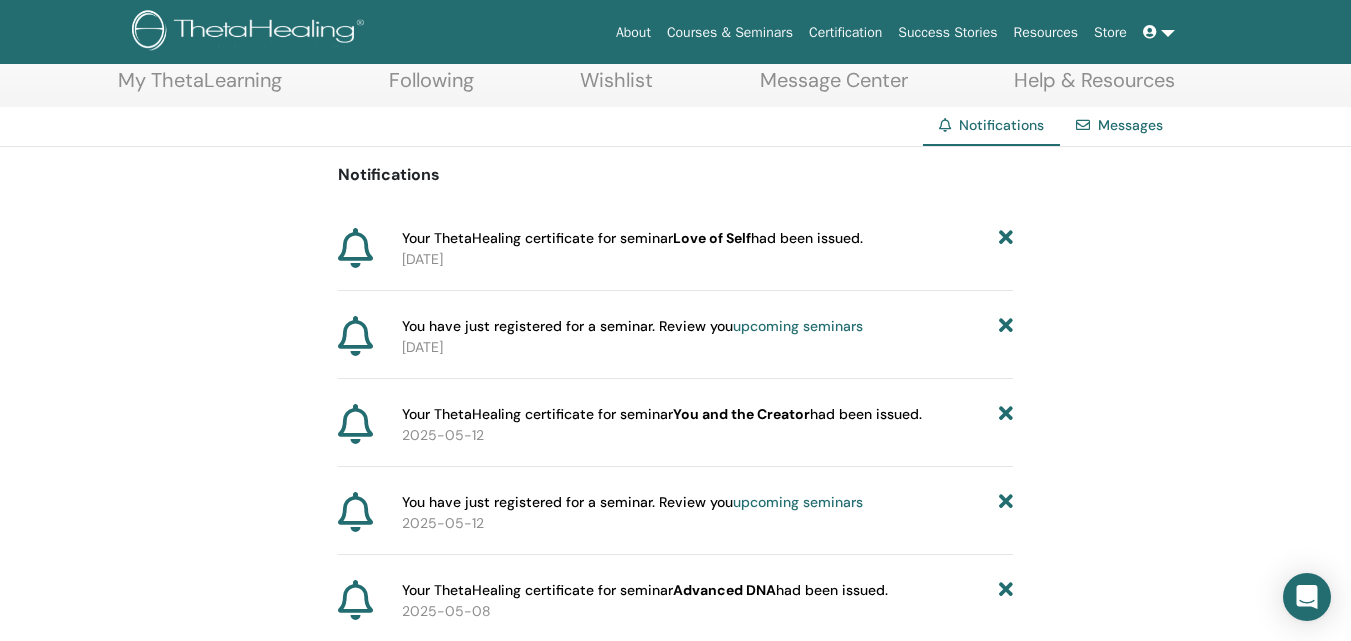 scroll, scrollTop: 0, scrollLeft: 0, axis: both 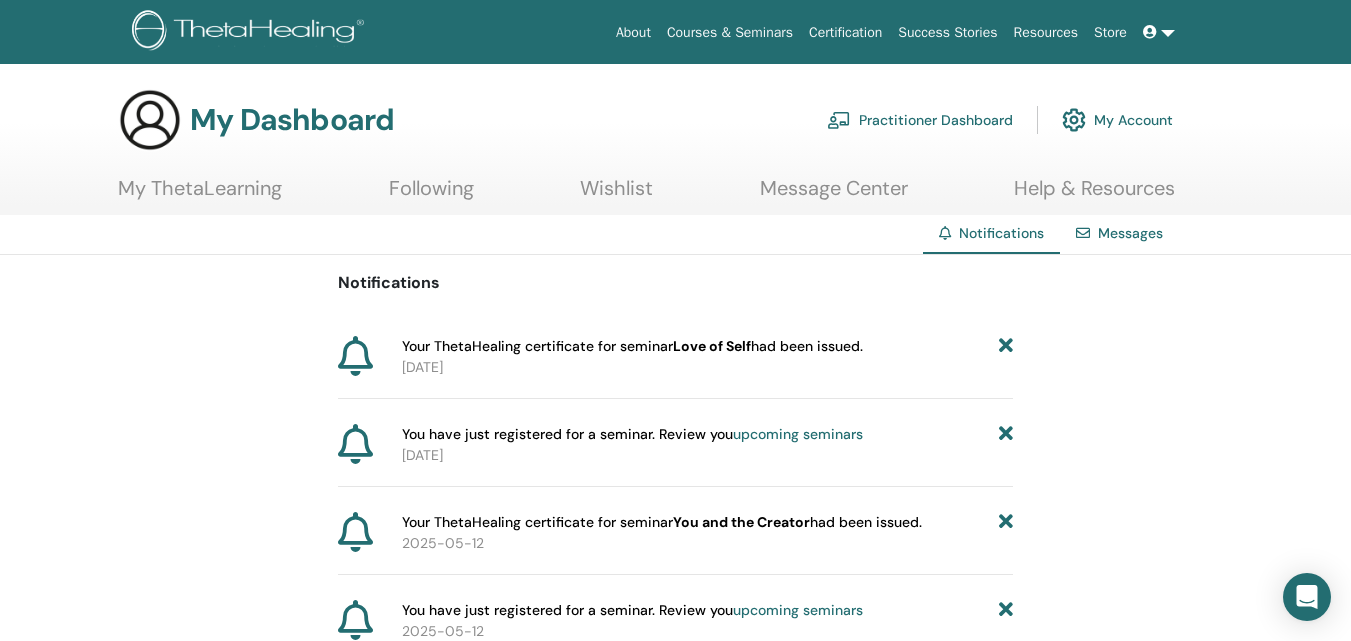 click on "My ThetaLearning" at bounding box center (200, 195) 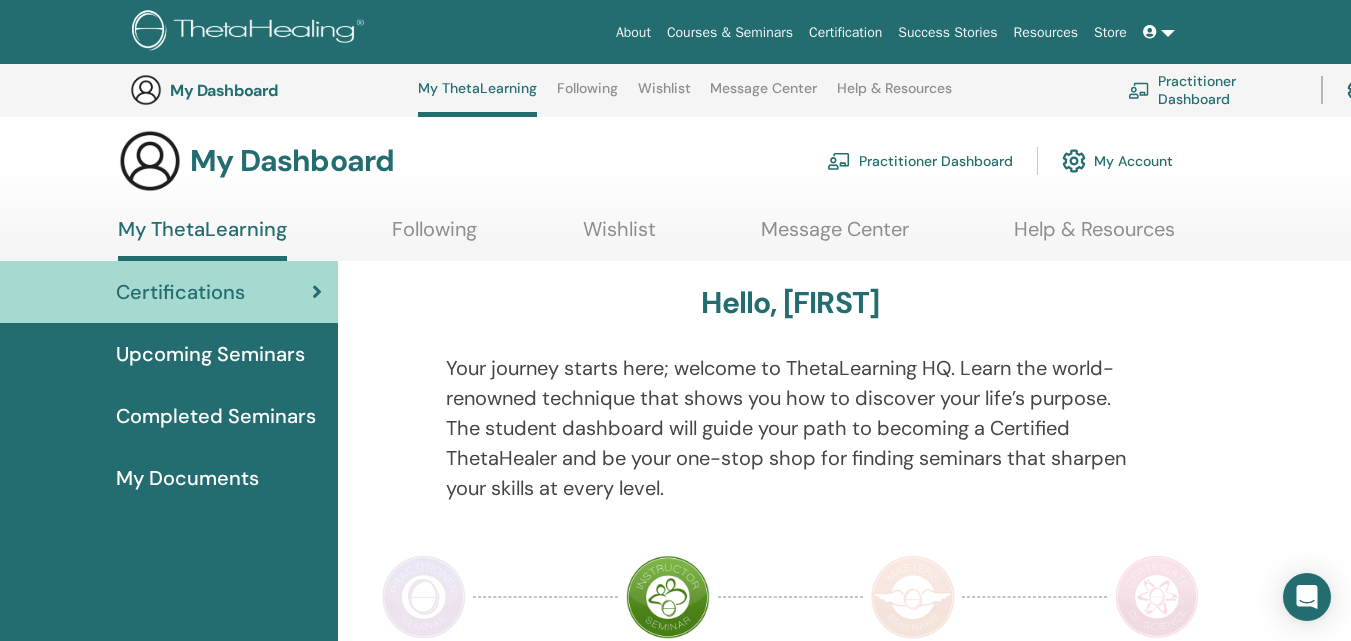 scroll, scrollTop: 0, scrollLeft: 0, axis: both 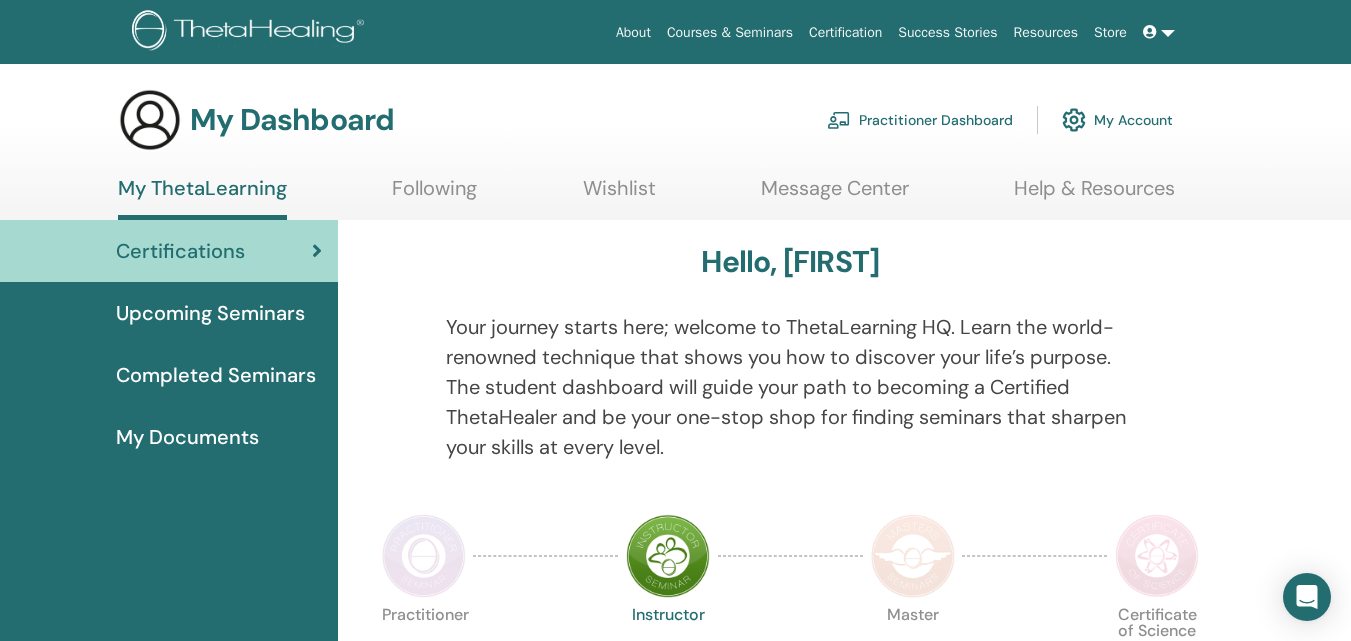 click on "Upcoming Seminars" at bounding box center [210, 313] 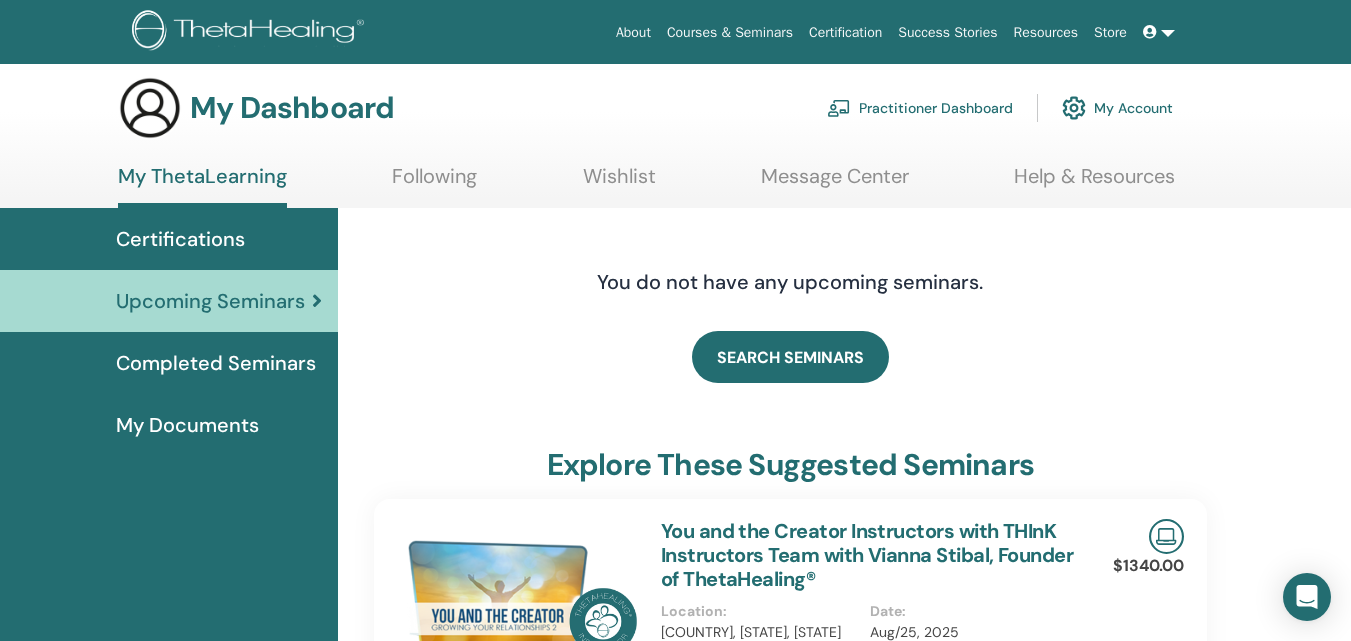 scroll, scrollTop: 0, scrollLeft: 0, axis: both 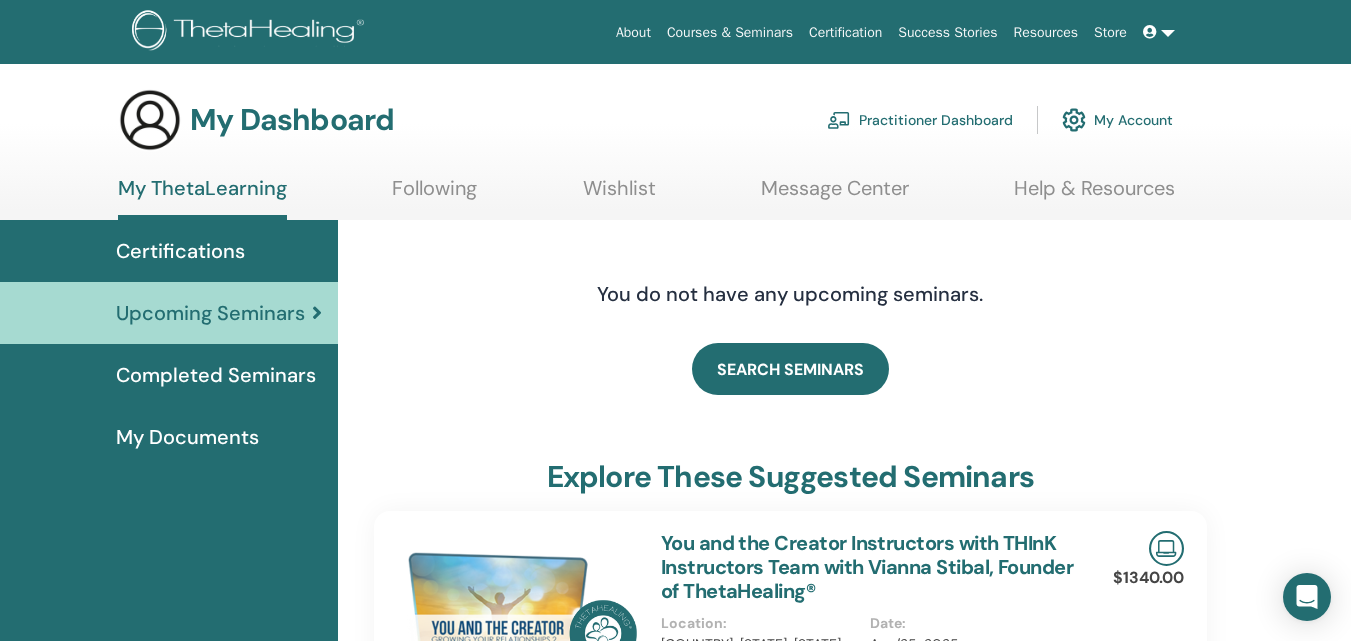 click on "Following" at bounding box center [434, 195] 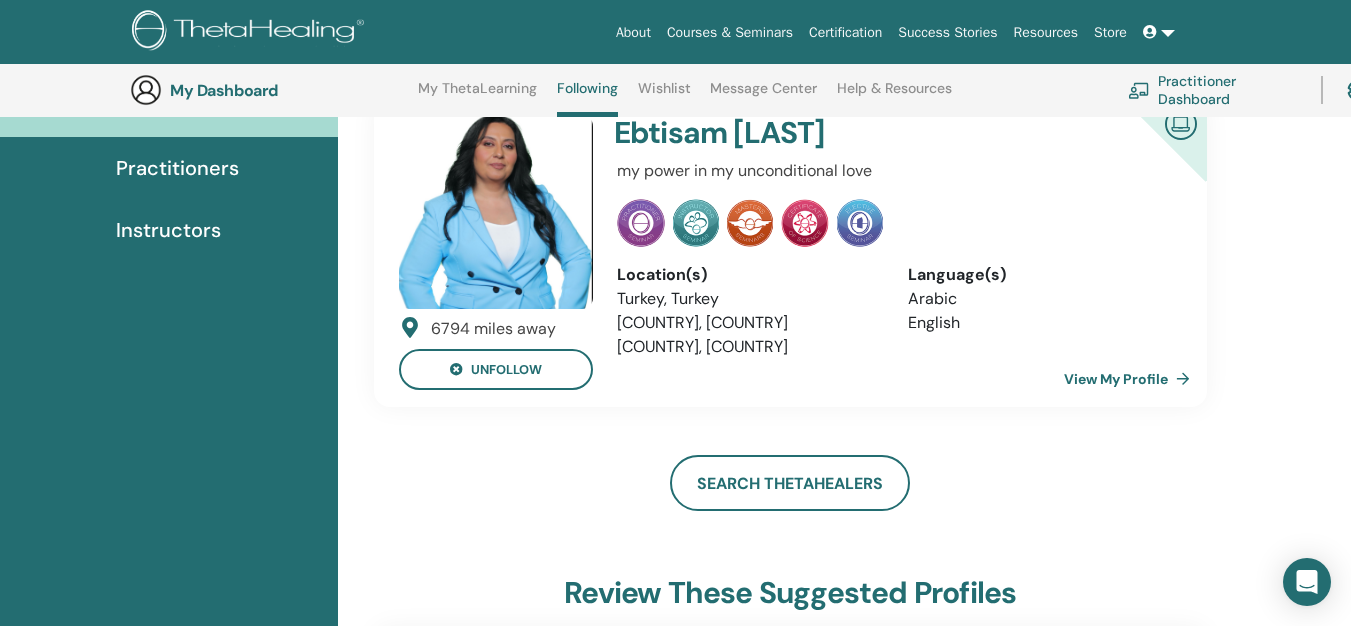 scroll, scrollTop: 153, scrollLeft: 0, axis: vertical 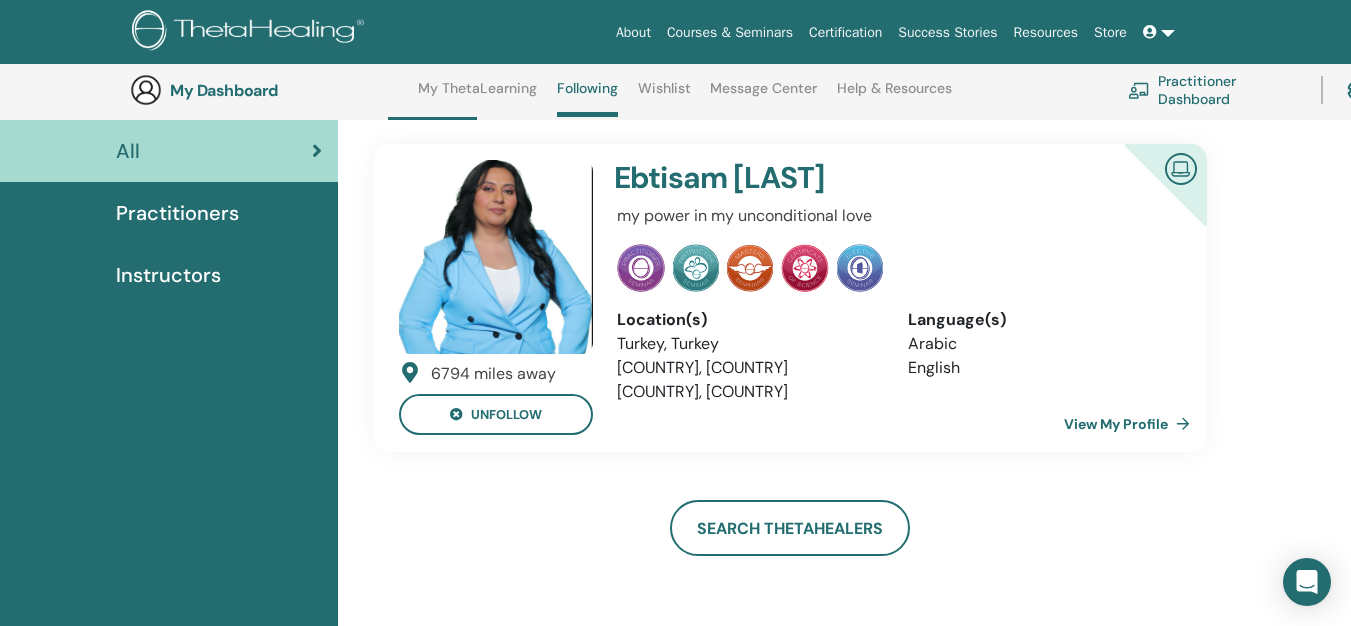 click on "View My Profile" at bounding box center [1131, 424] 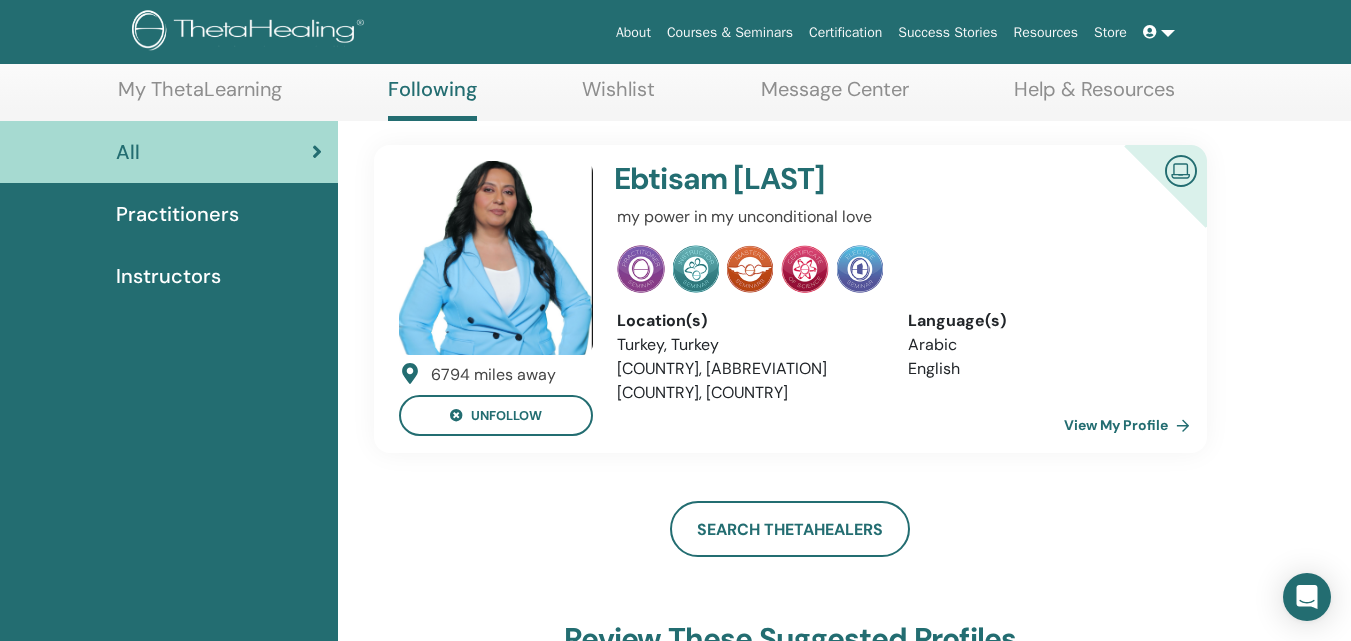 scroll, scrollTop: 100, scrollLeft: 0, axis: vertical 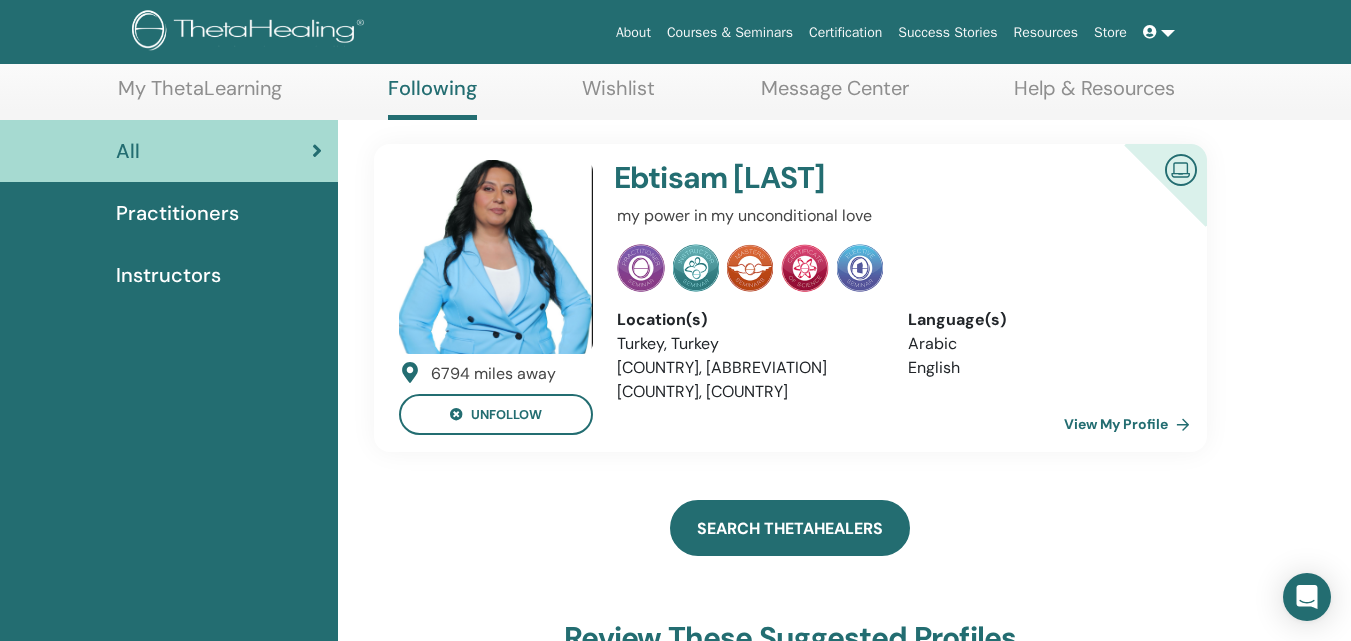click on "Search ThetaHealers" at bounding box center (790, 528) 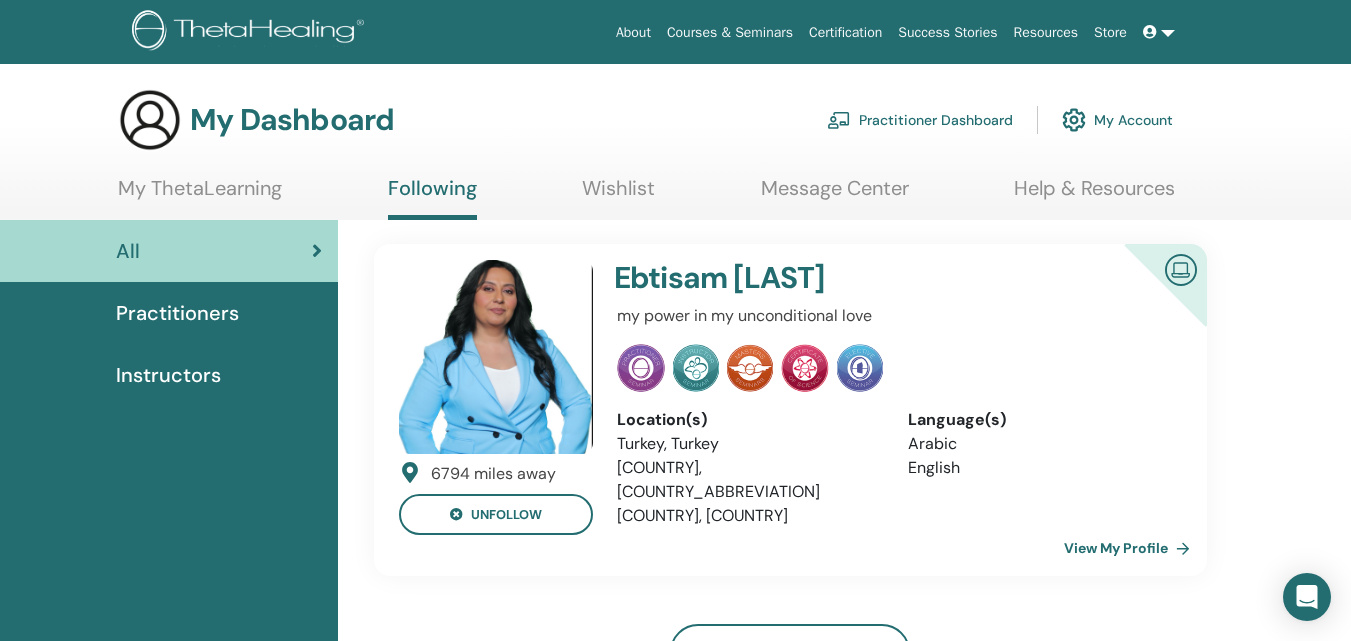 scroll, scrollTop: 100, scrollLeft: 0, axis: vertical 